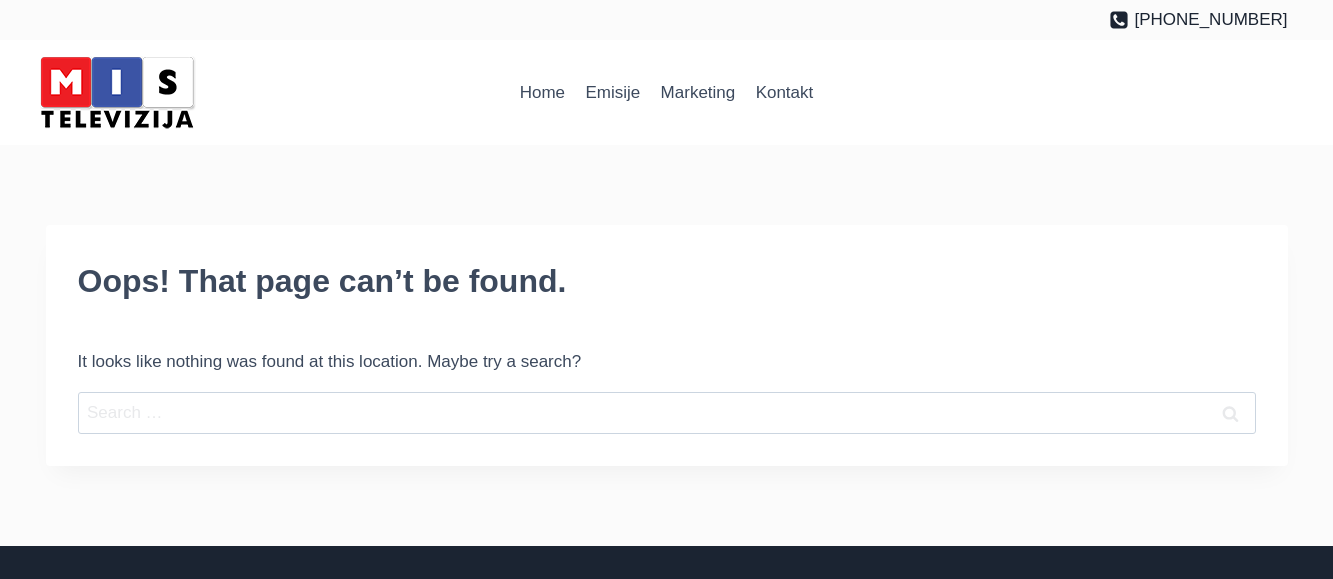 scroll, scrollTop: 0, scrollLeft: 0, axis: both 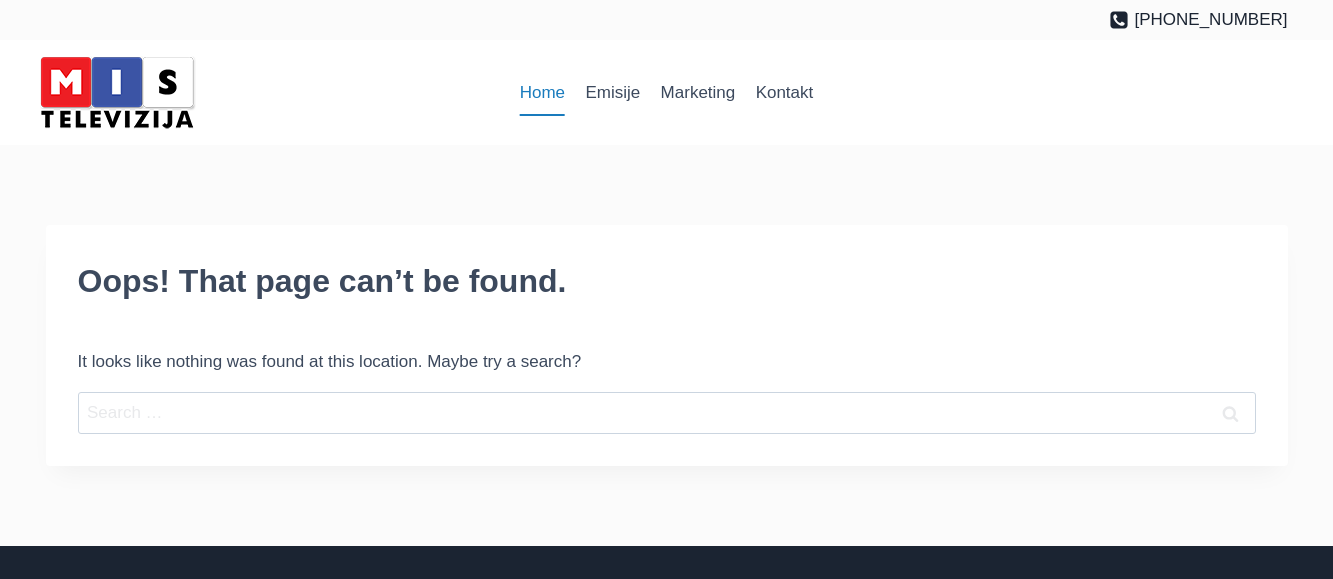 click on "Home" at bounding box center [543, 93] 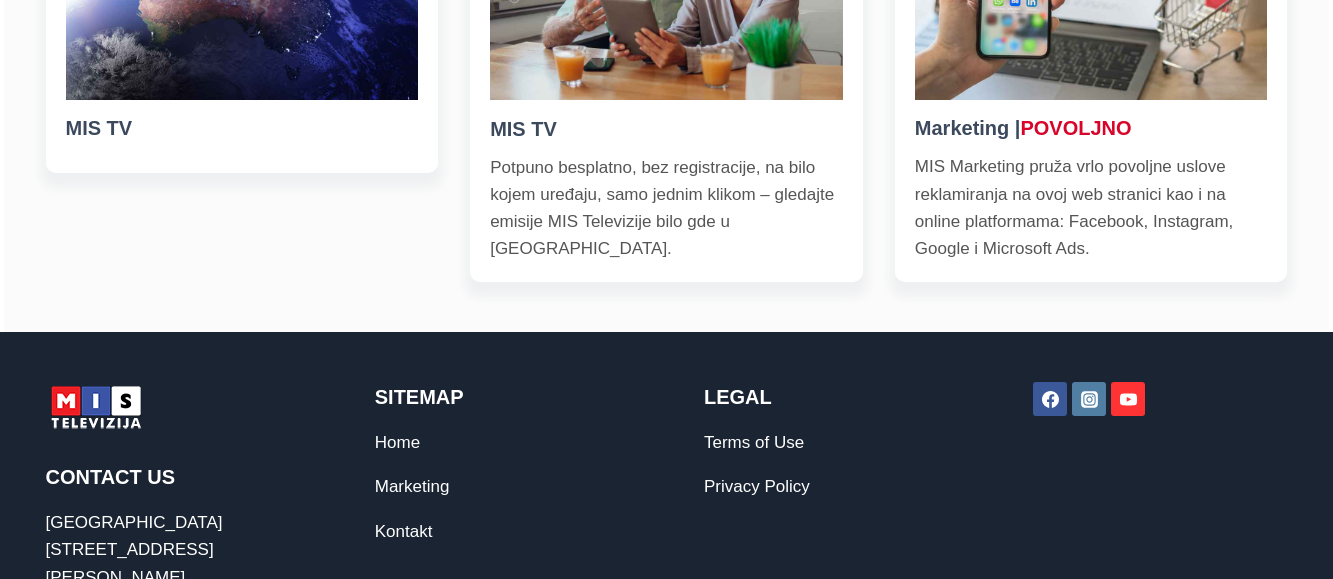 scroll, scrollTop: 443, scrollLeft: 0, axis: vertical 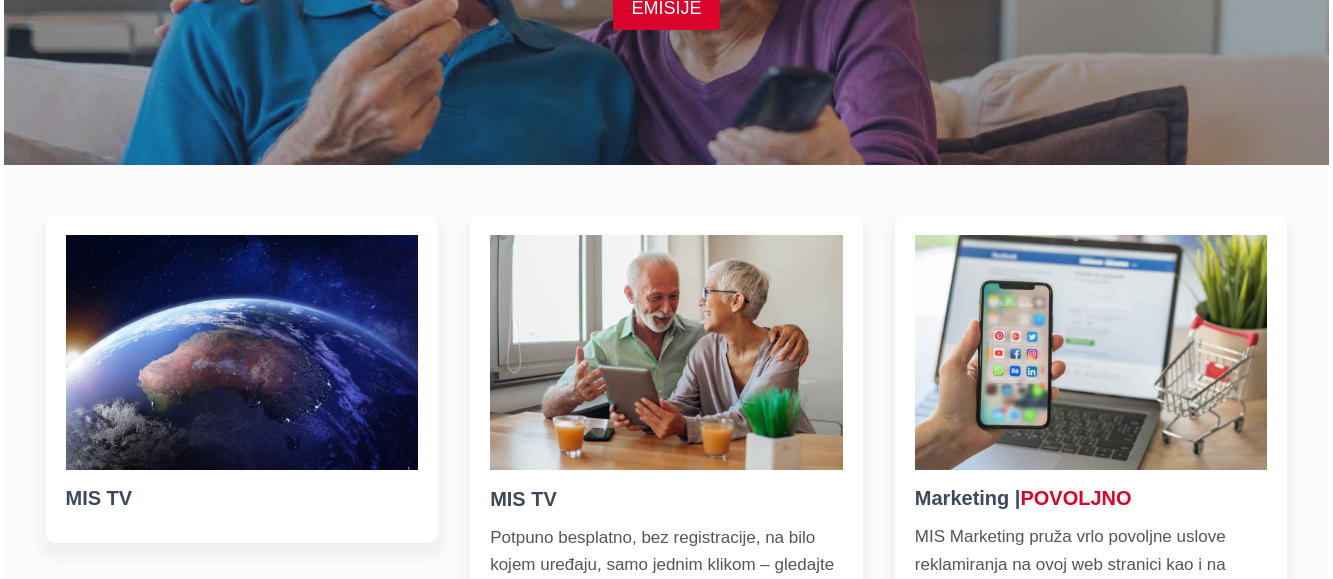 click at bounding box center [666, 352] 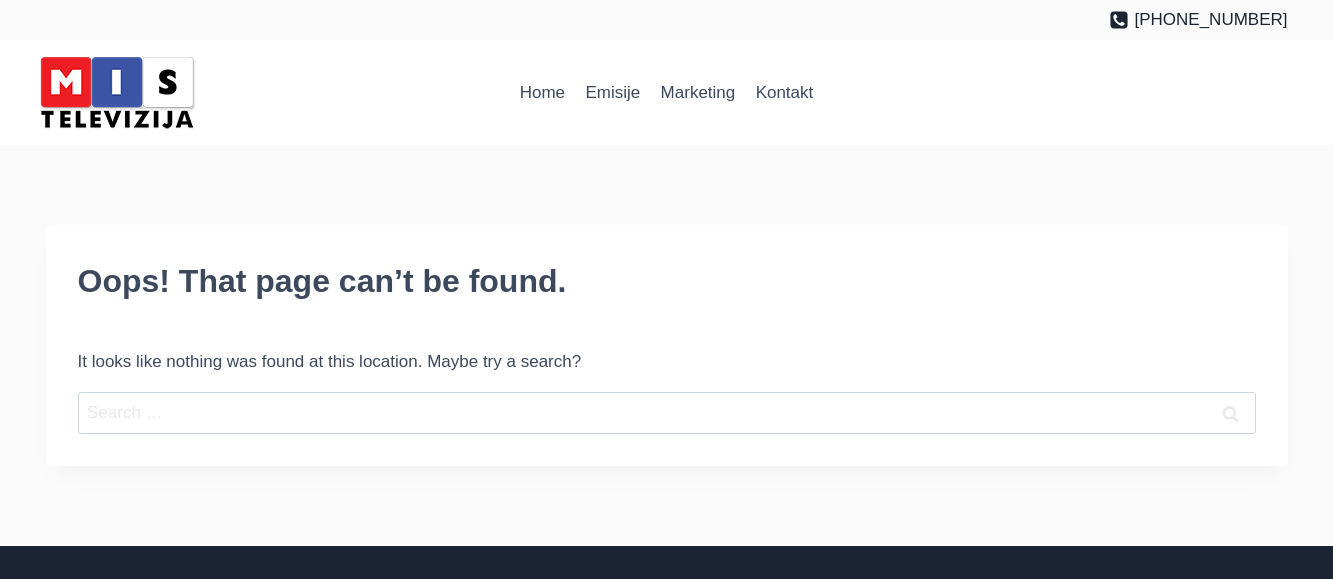 scroll, scrollTop: 0, scrollLeft: 0, axis: both 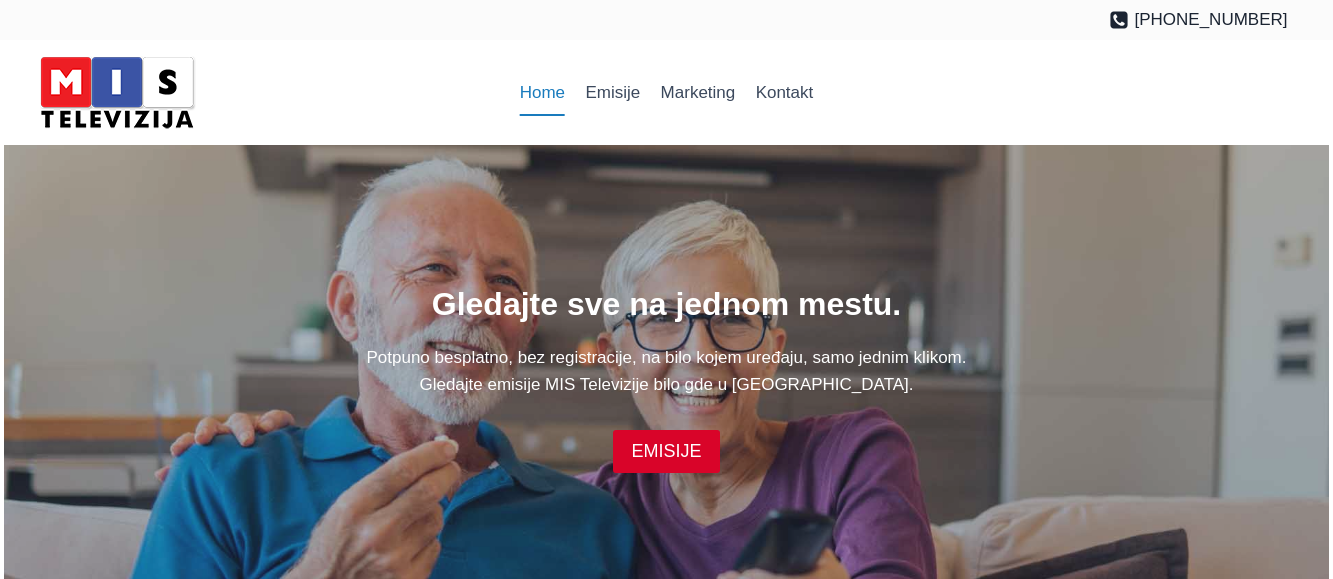 click on "Home" at bounding box center (543, 93) 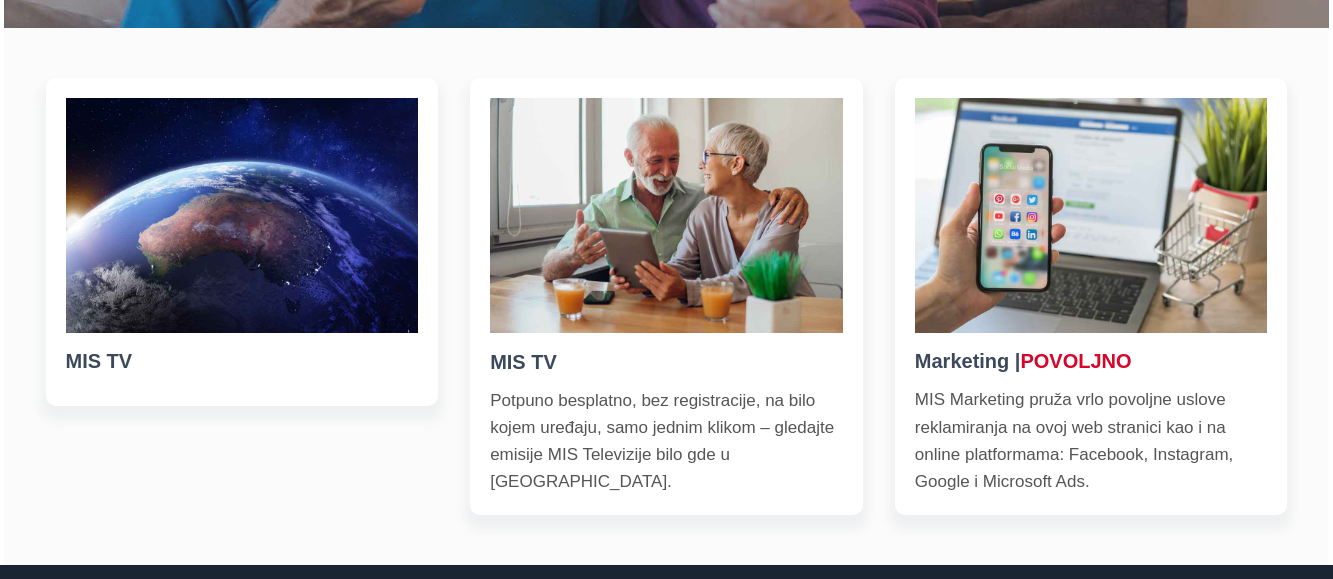 scroll, scrollTop: 569, scrollLeft: 0, axis: vertical 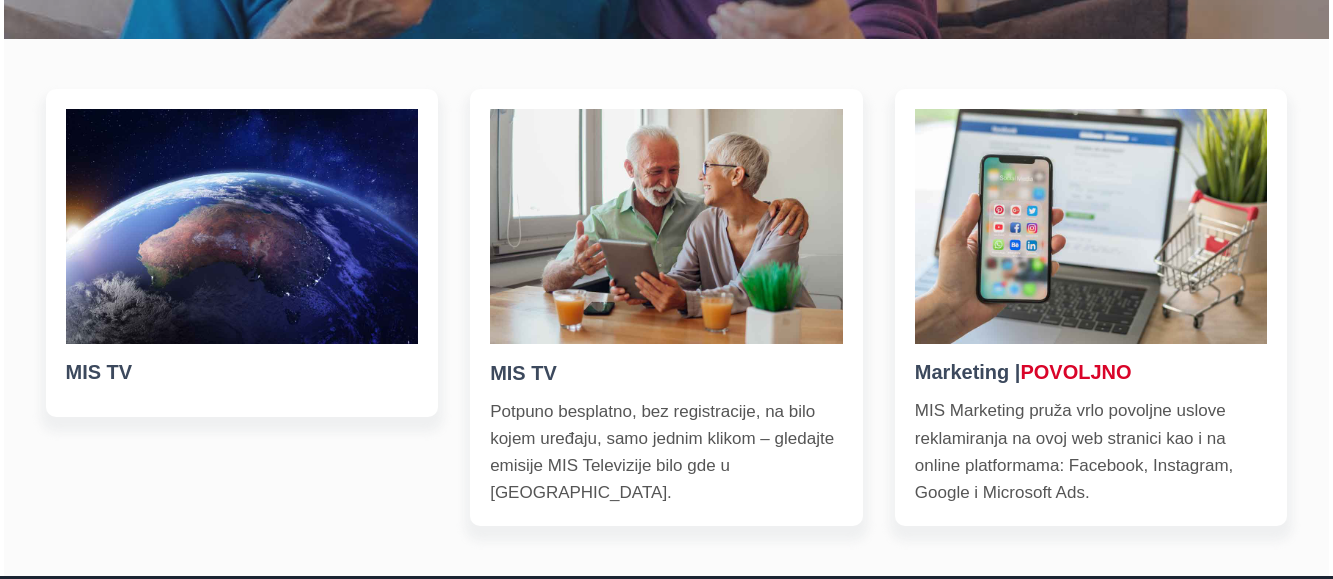 click at bounding box center (242, 226) 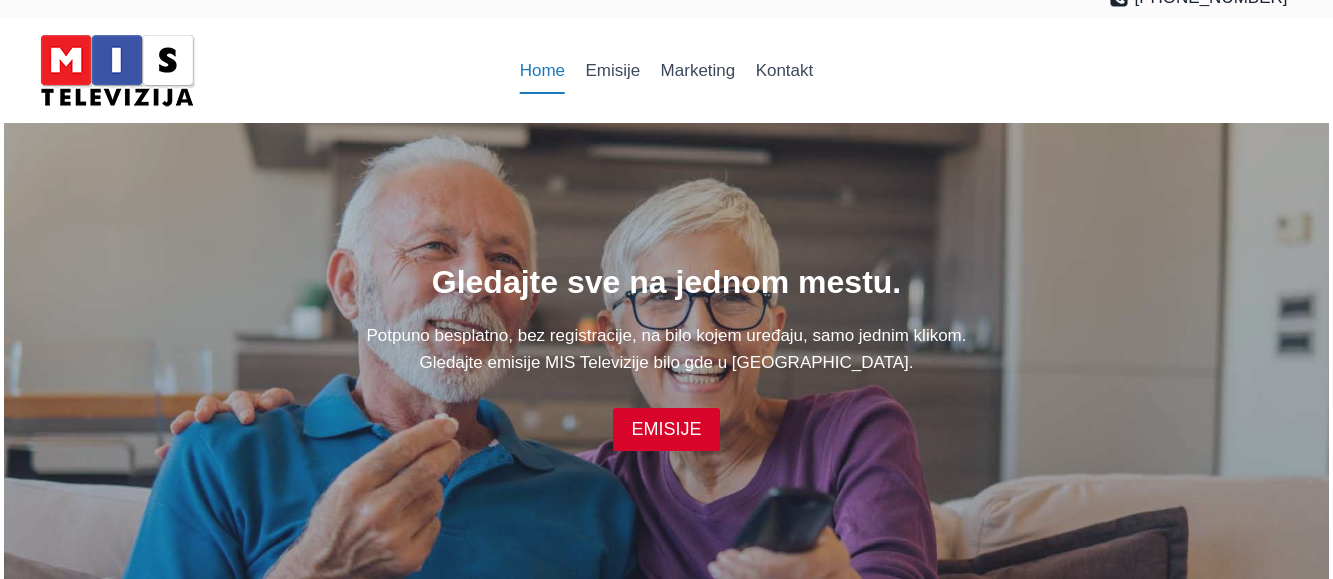 scroll, scrollTop: 0, scrollLeft: 0, axis: both 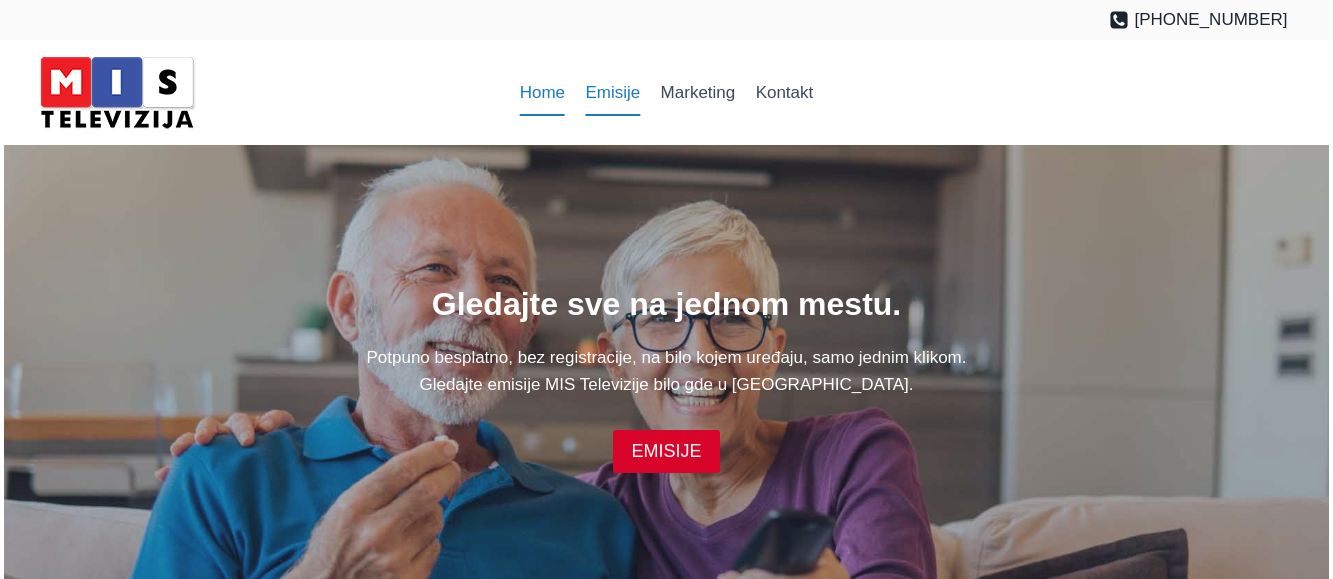 click on "Emisije" at bounding box center (612, 93) 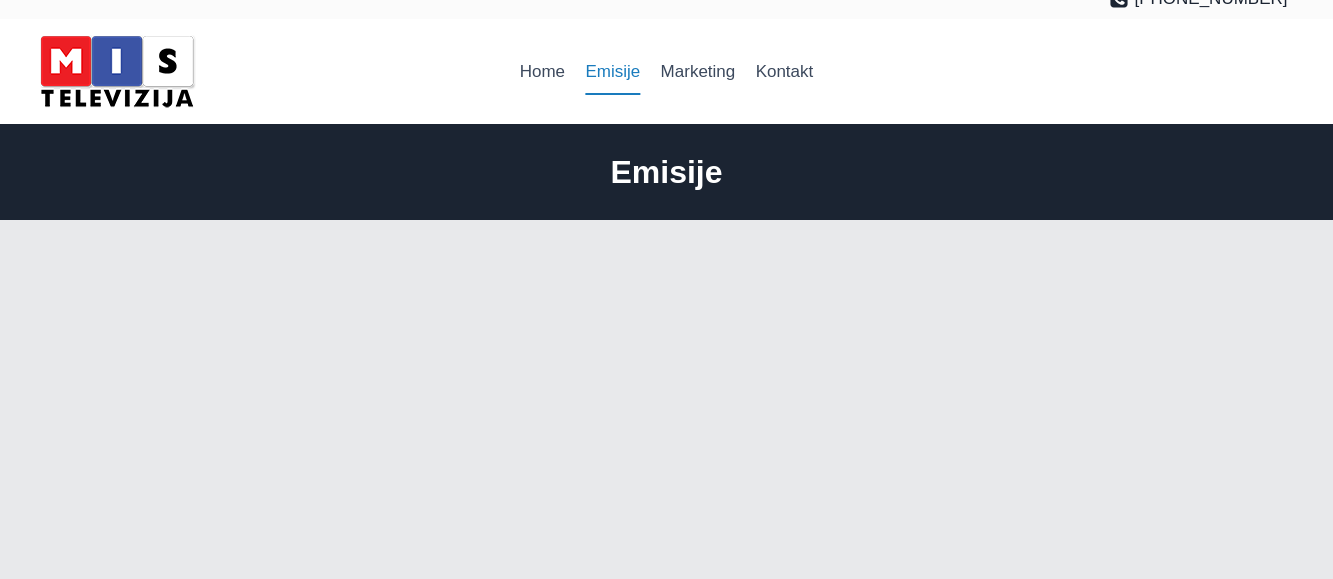 scroll, scrollTop: 0, scrollLeft: 0, axis: both 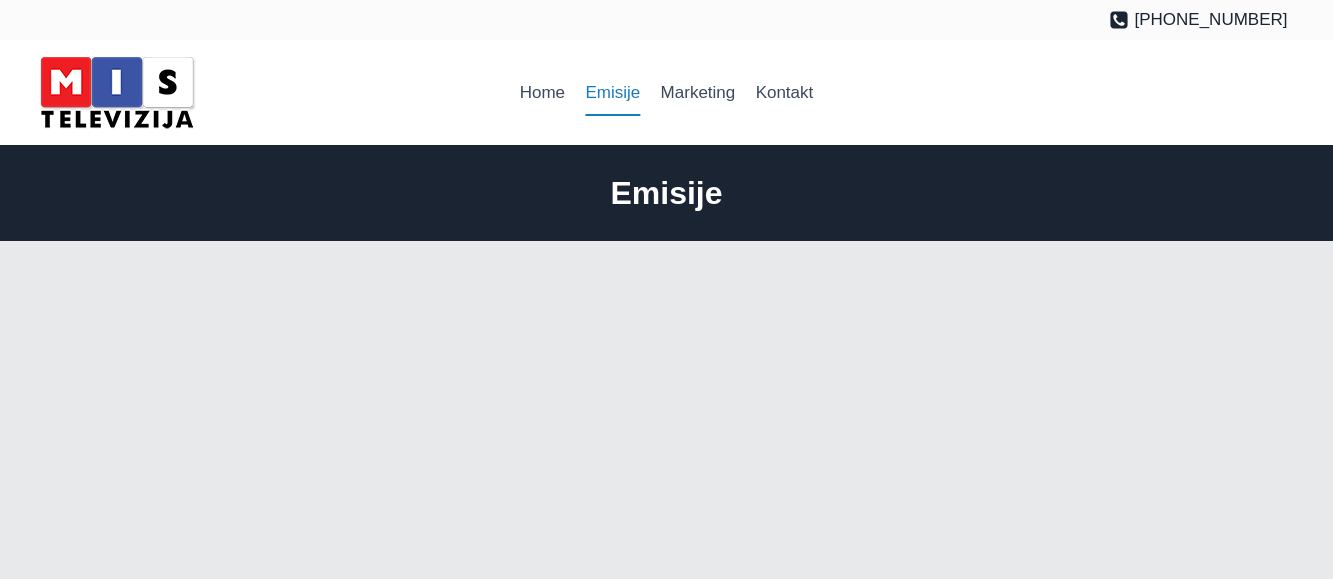 click on "Emisije" at bounding box center [667, 193] 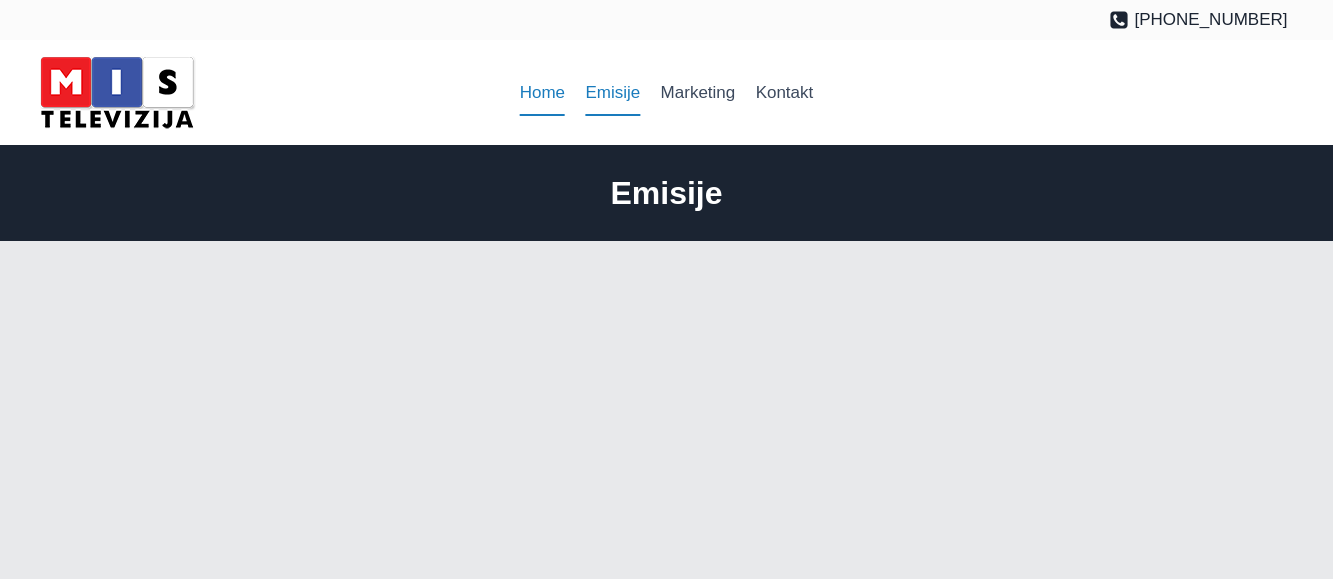 click on "Home" at bounding box center [543, 93] 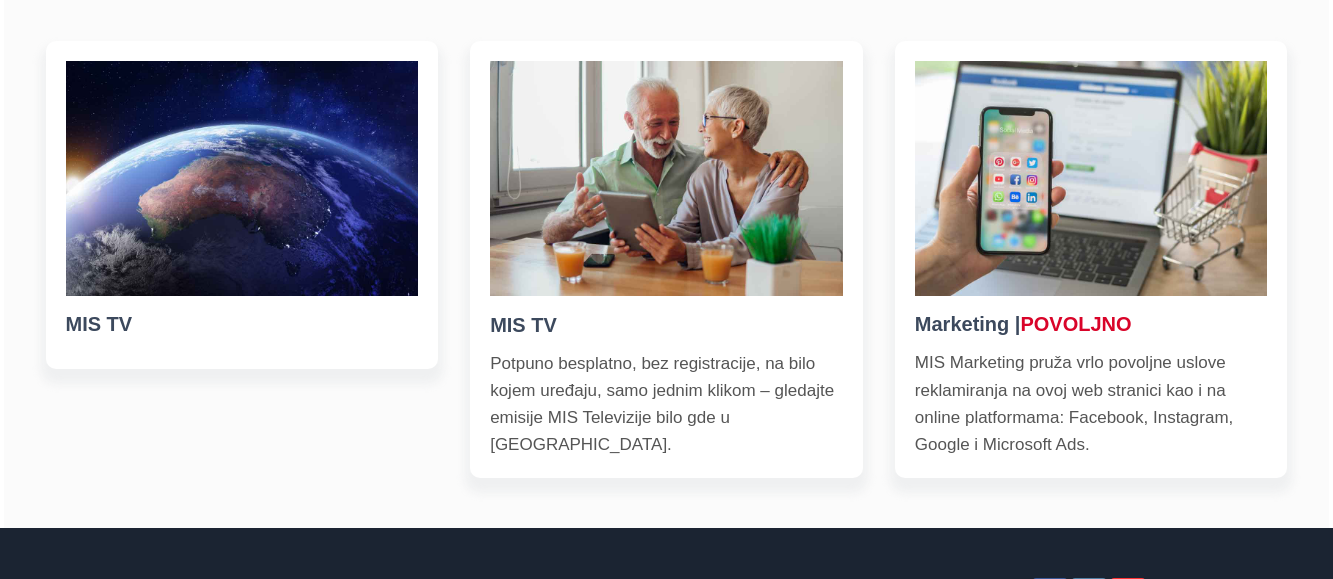 scroll, scrollTop: 630, scrollLeft: 0, axis: vertical 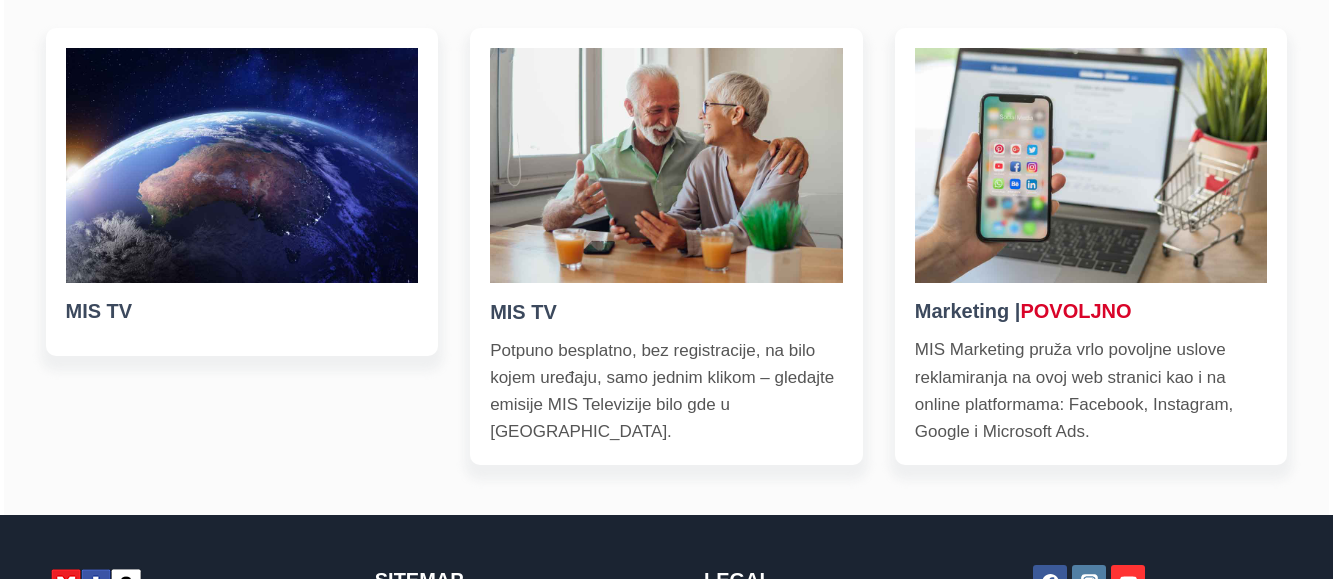click on "MIS TV" at bounding box center [242, 311] 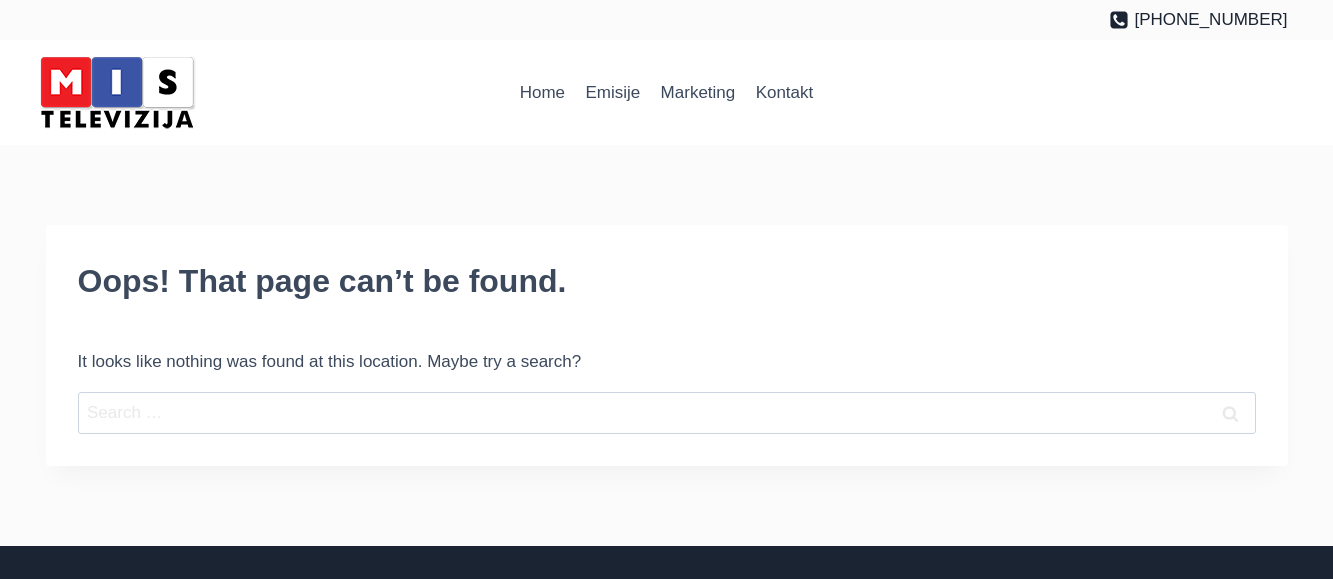 scroll, scrollTop: 0, scrollLeft: 0, axis: both 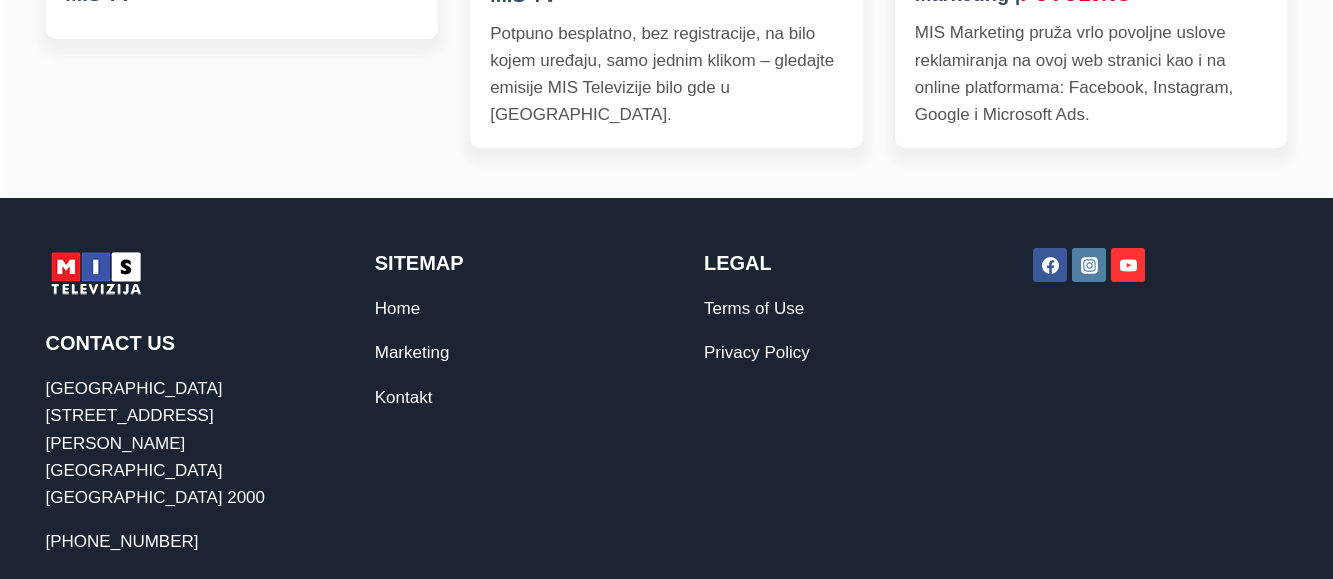 click on "[EMAIL_ADDRESS][DOMAIN_NAME]" at bounding box center (122, 599) 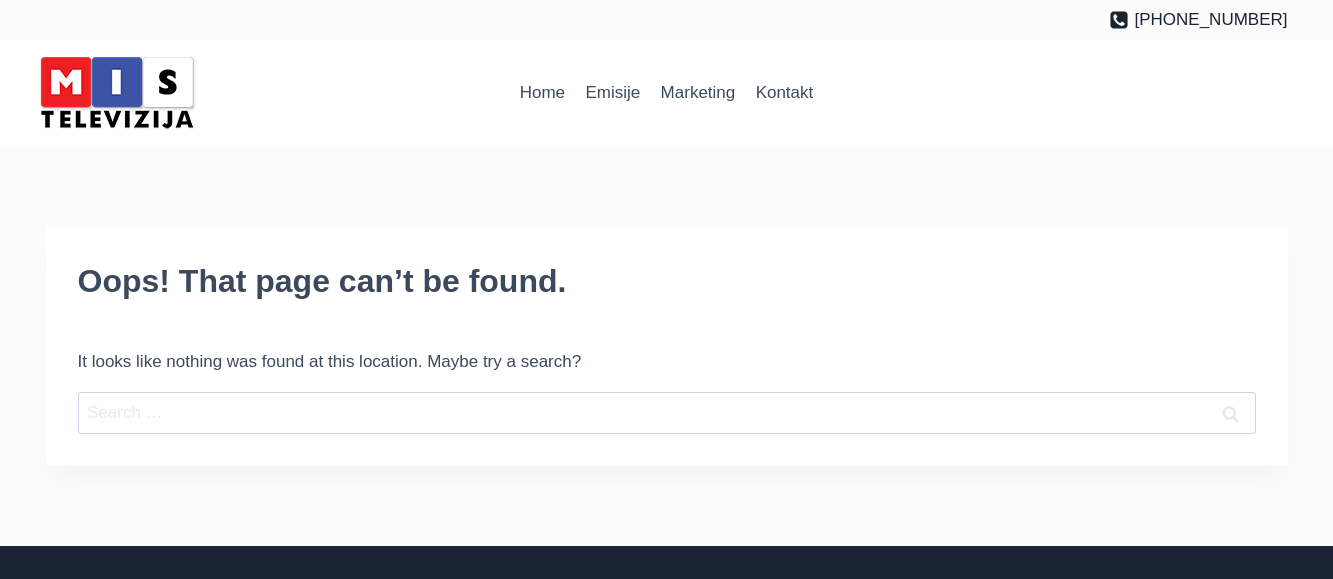 scroll, scrollTop: 0, scrollLeft: 0, axis: both 